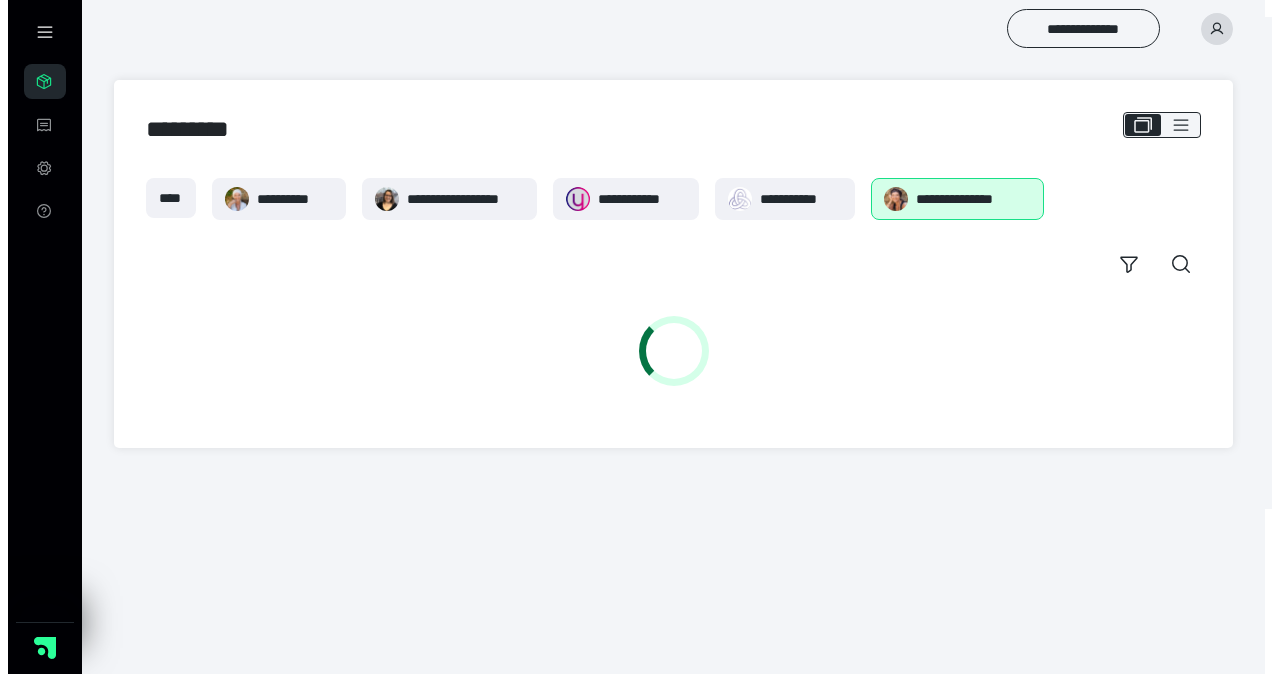 scroll, scrollTop: 0, scrollLeft: 0, axis: both 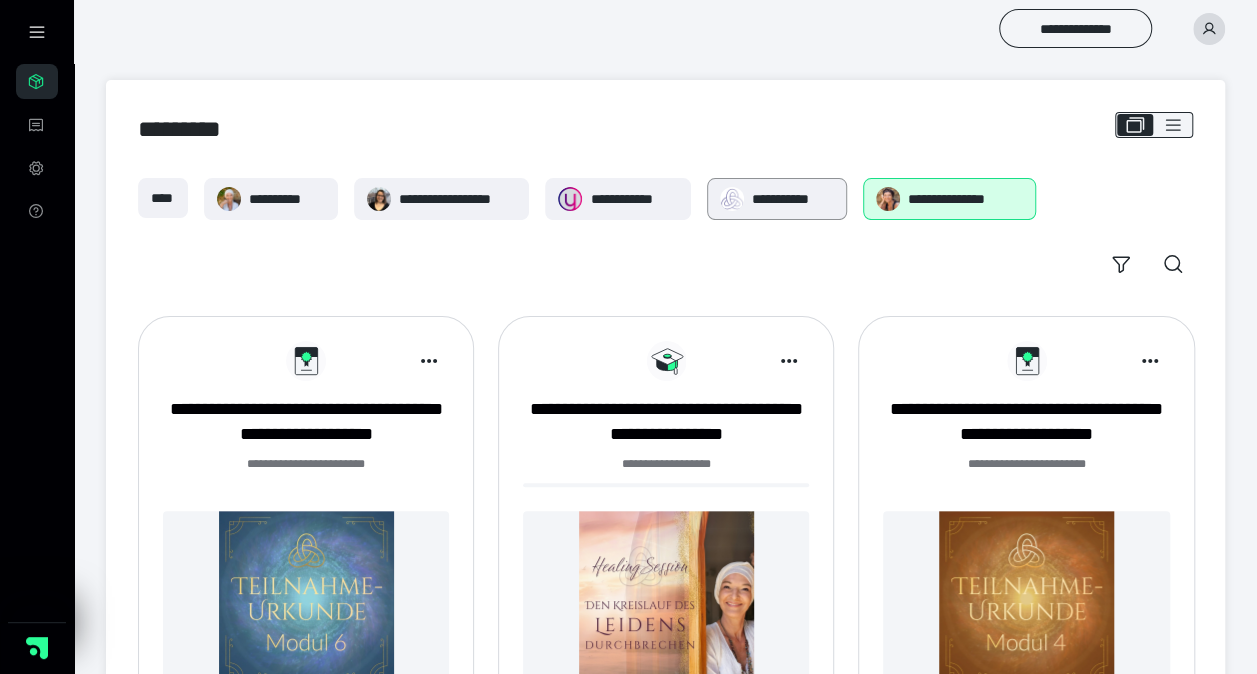 click on "**********" at bounding box center (777, 199) 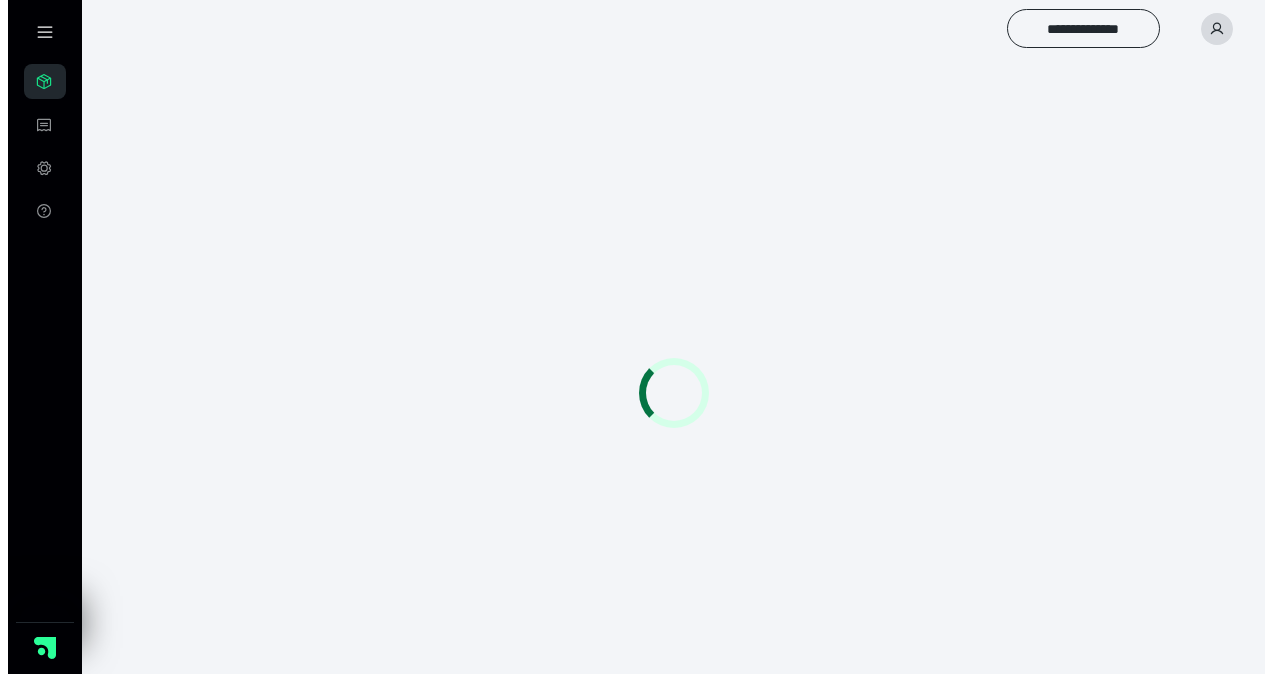 scroll, scrollTop: 0, scrollLeft: 0, axis: both 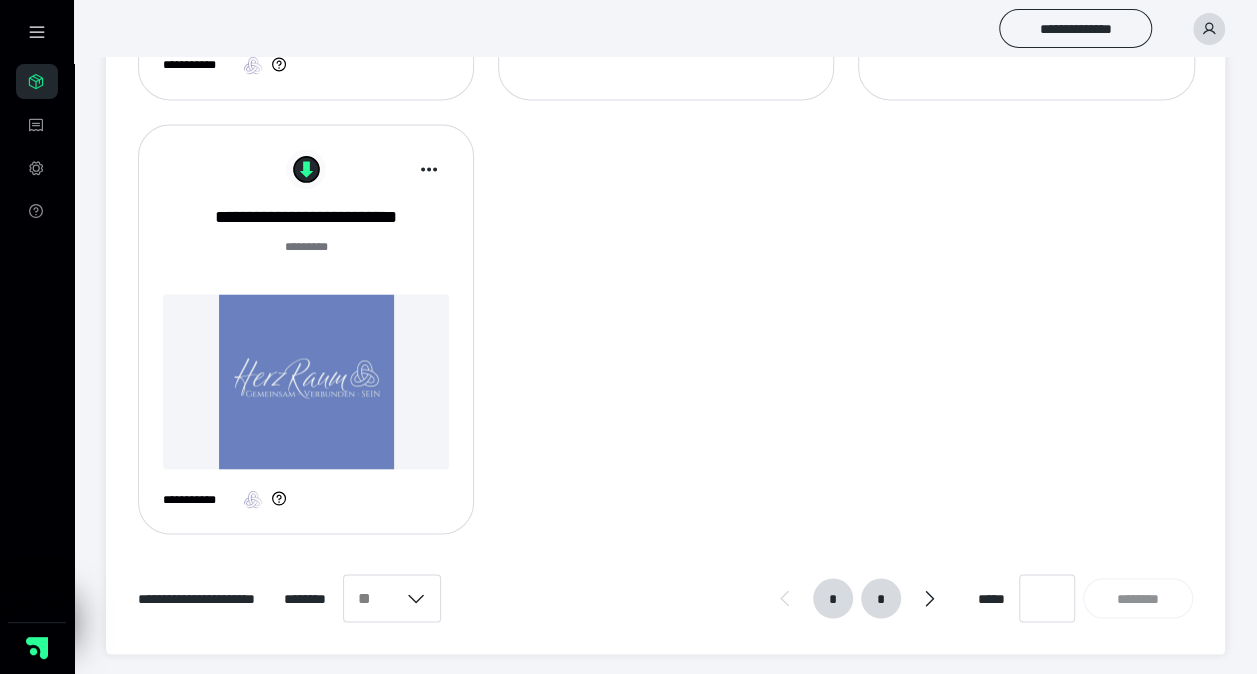 click on "*" at bounding box center [880, 598] 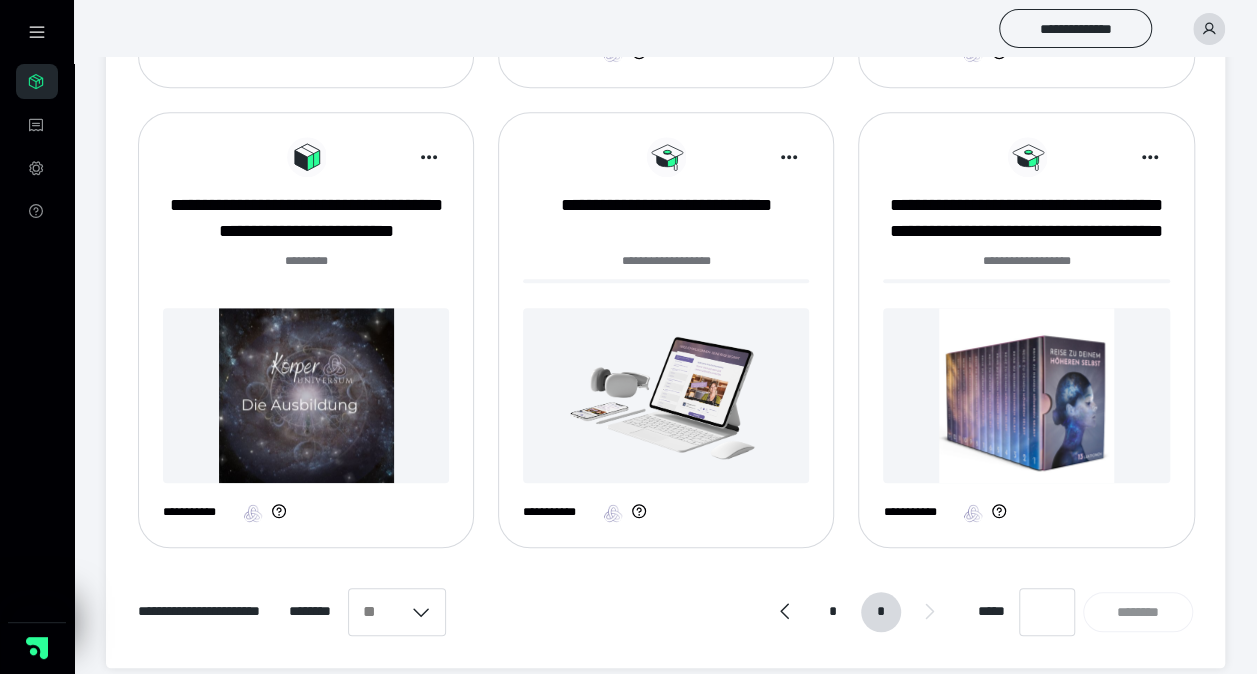 scroll, scrollTop: 678, scrollLeft: 0, axis: vertical 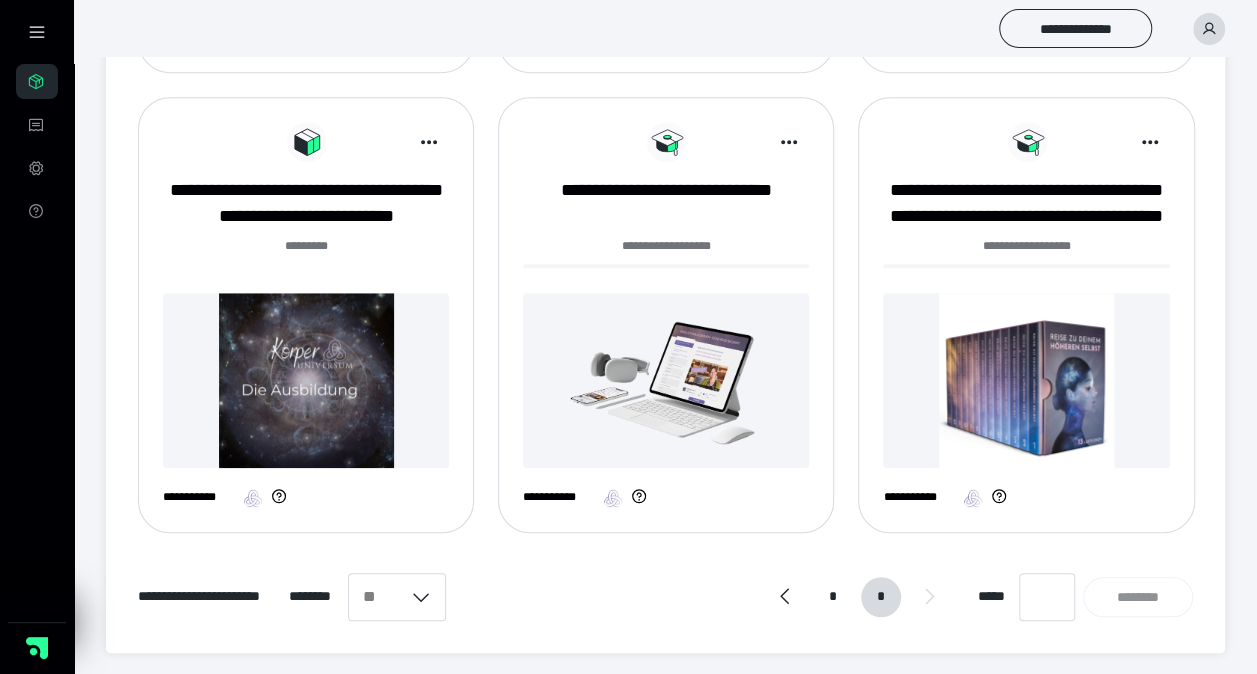 click at bounding box center (666, 380) 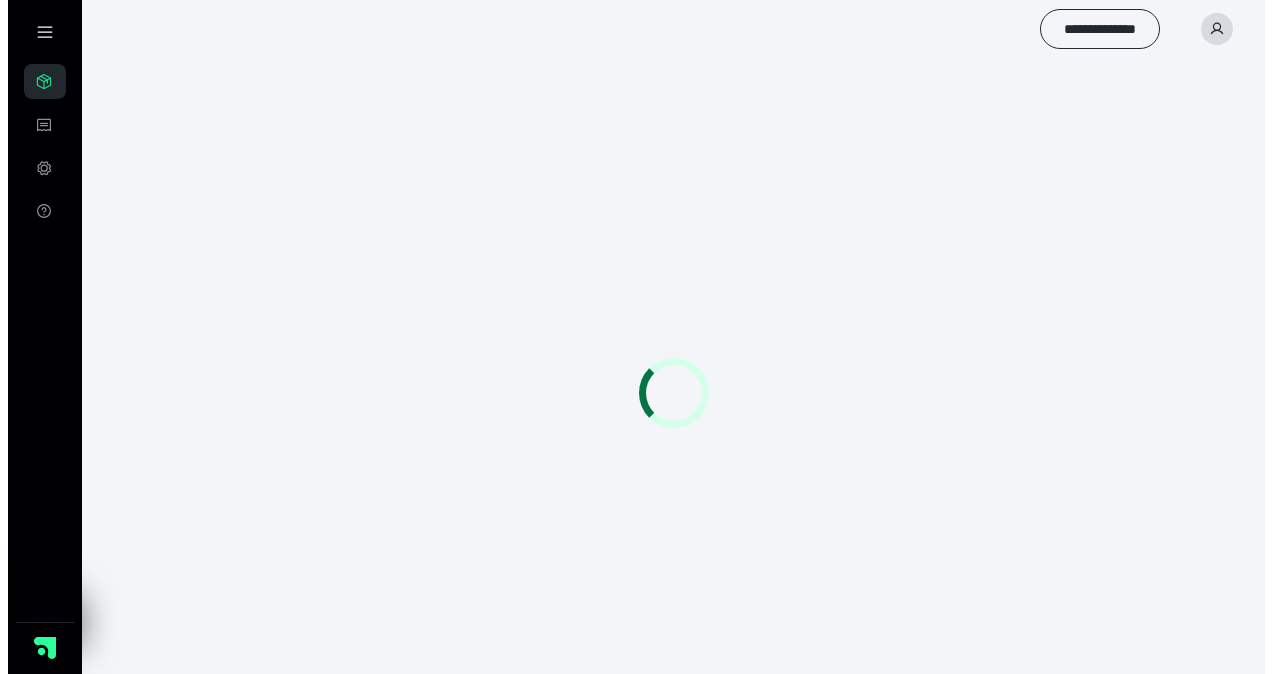scroll, scrollTop: 0, scrollLeft: 0, axis: both 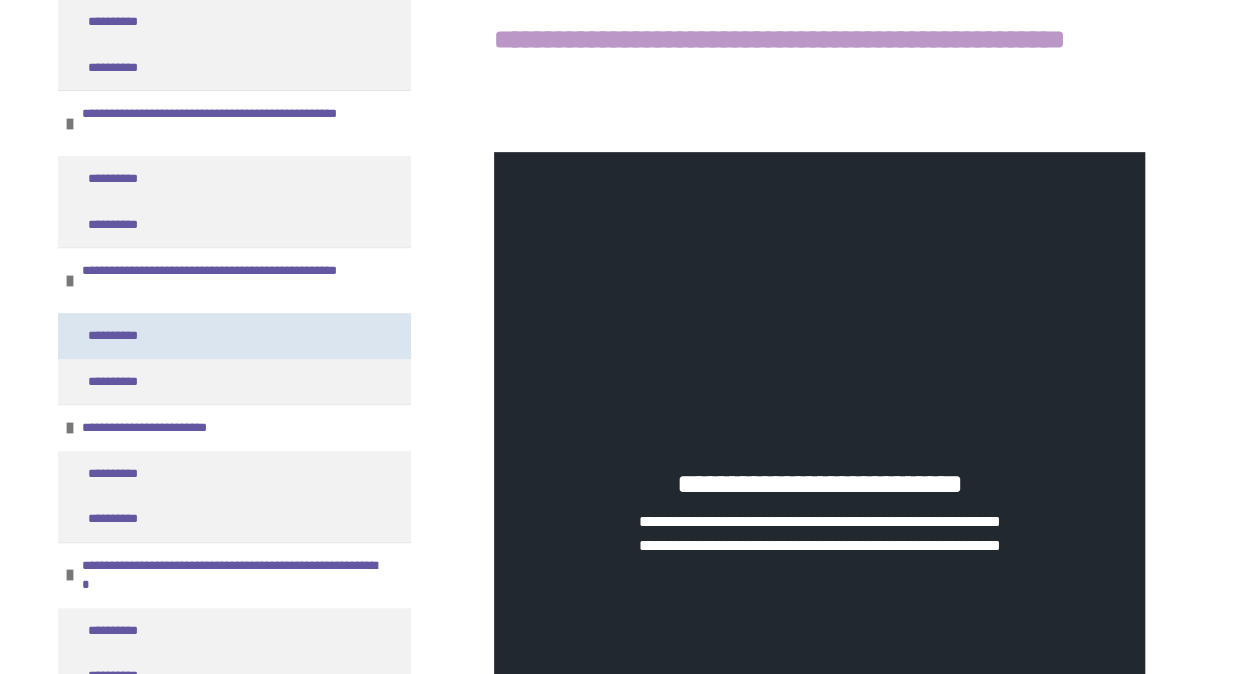 click on "**********" at bounding box center [126, 336] 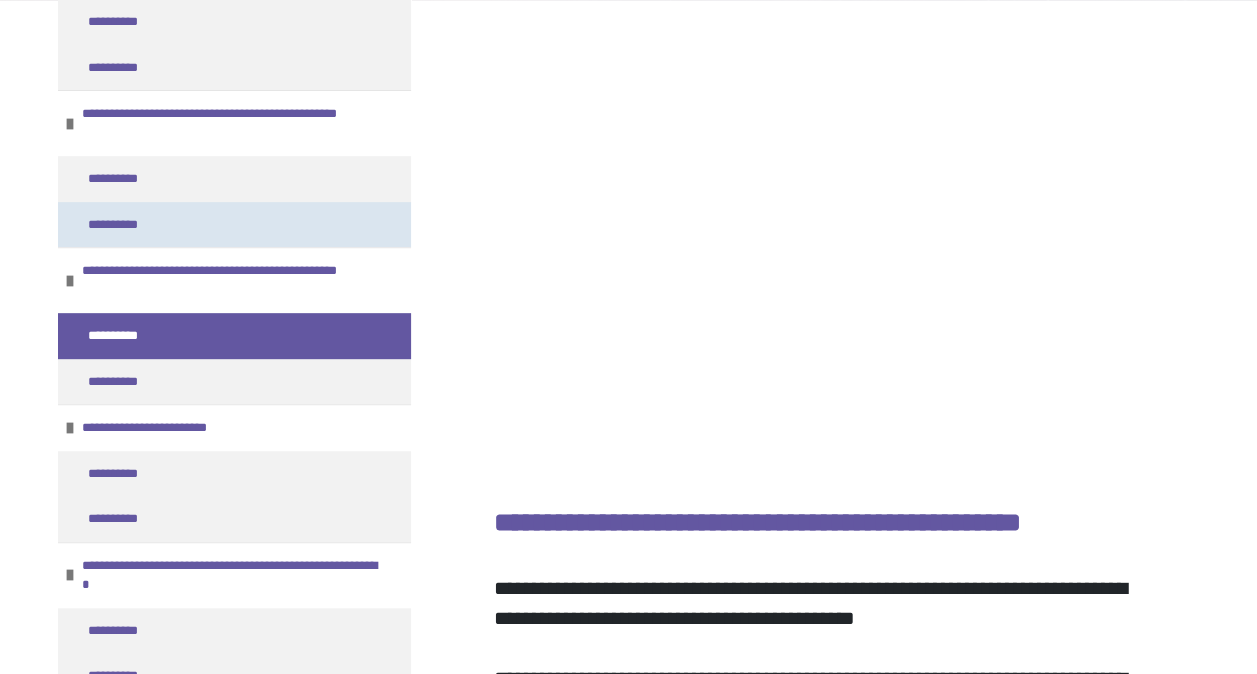 click on "**********" at bounding box center (128, 225) 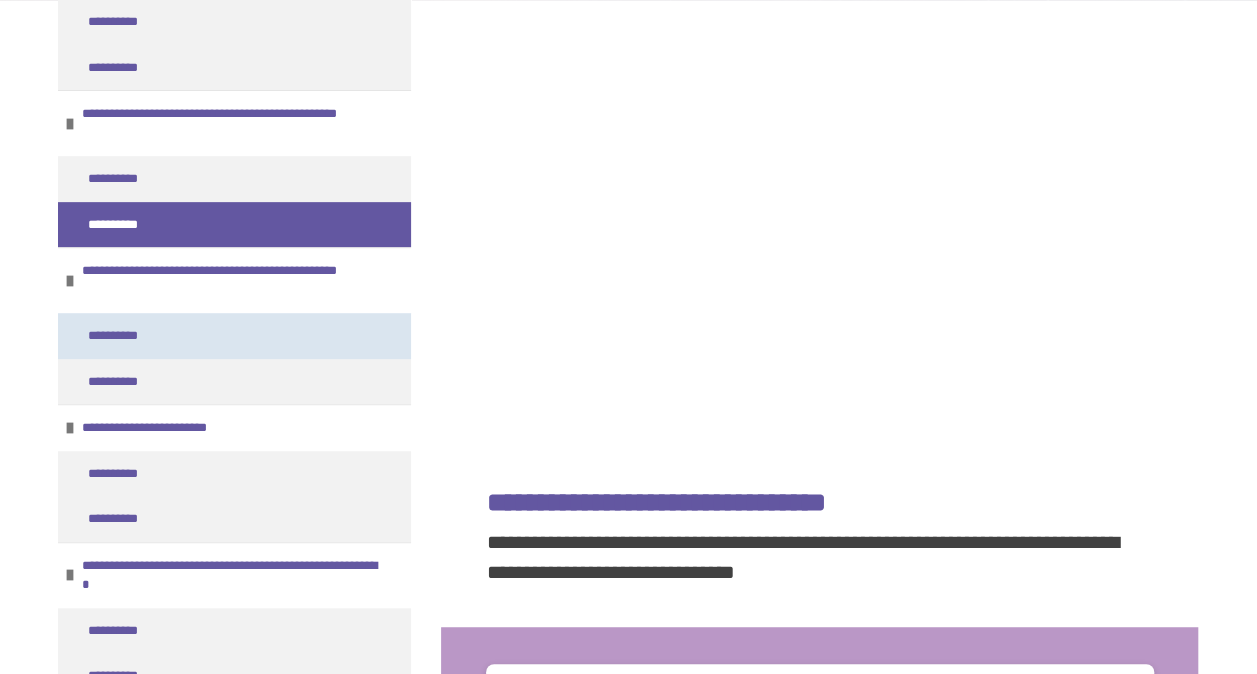 click on "**********" at bounding box center [126, 336] 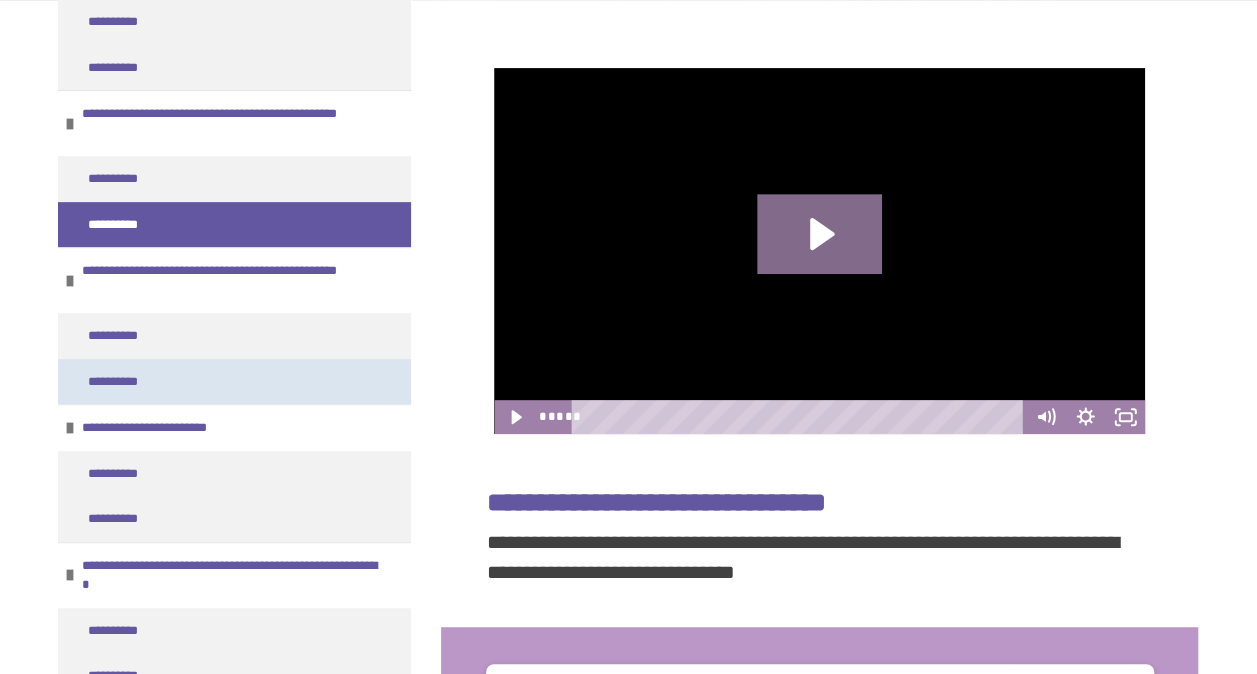 click on "**********" at bounding box center [128, 382] 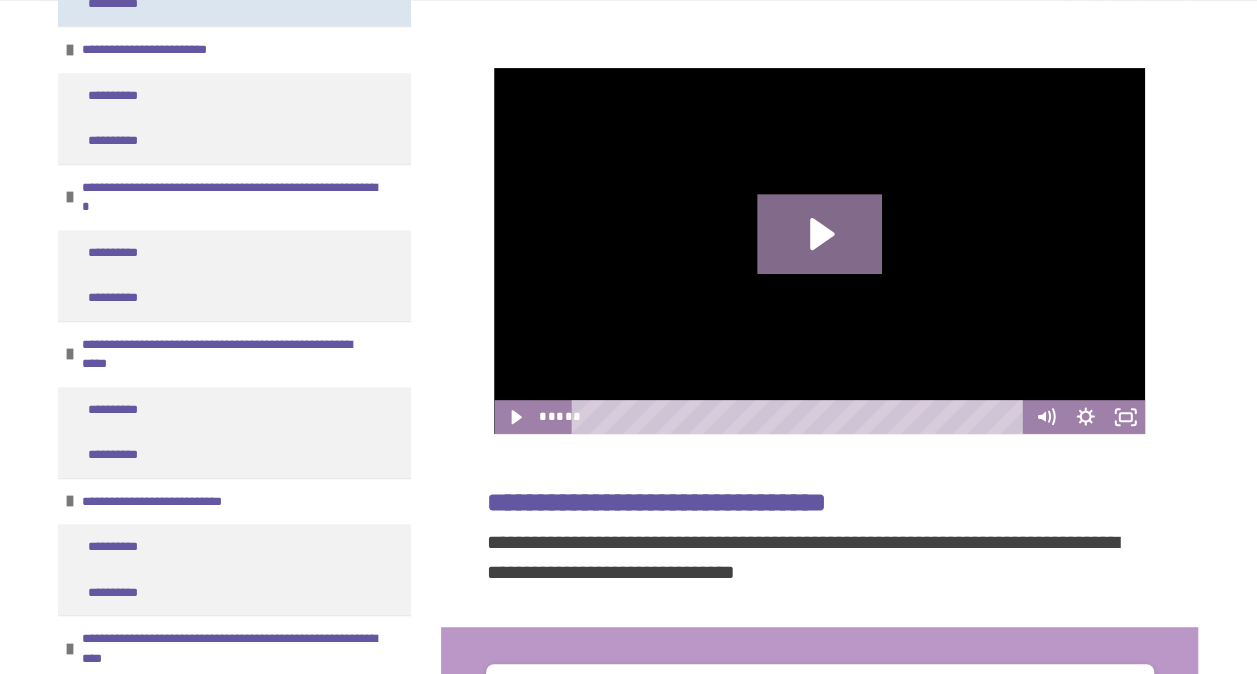scroll, scrollTop: 752, scrollLeft: 0, axis: vertical 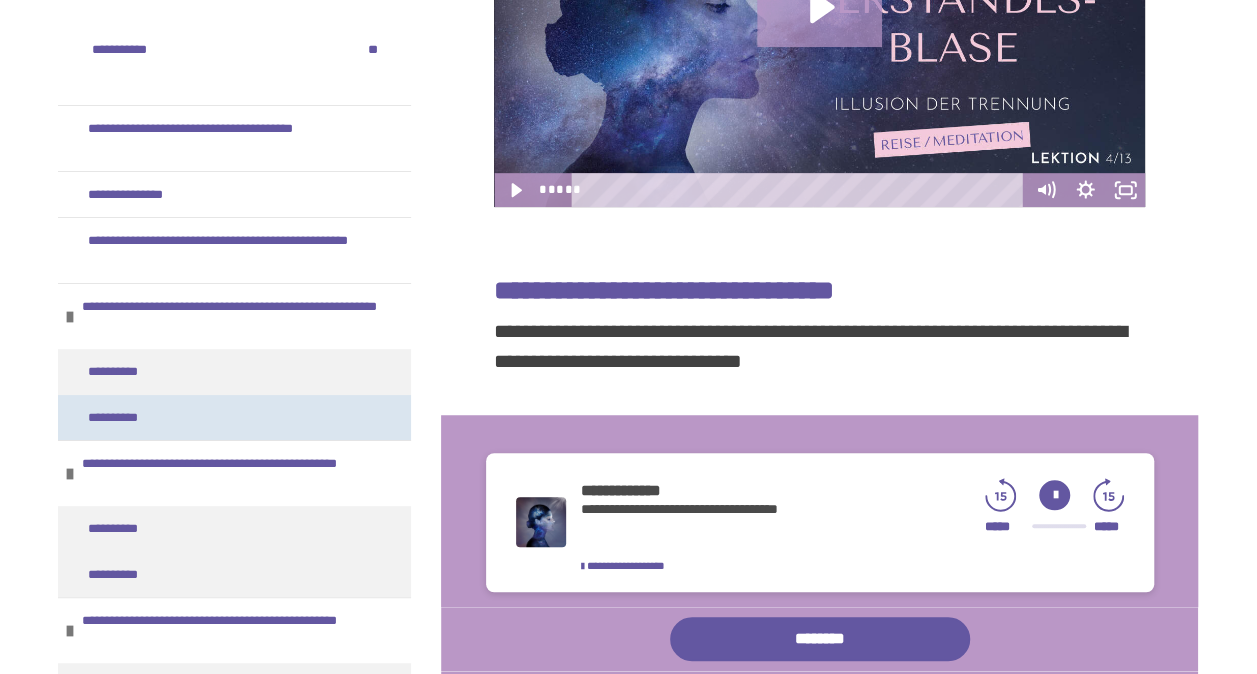 click on "**********" at bounding box center [128, 418] 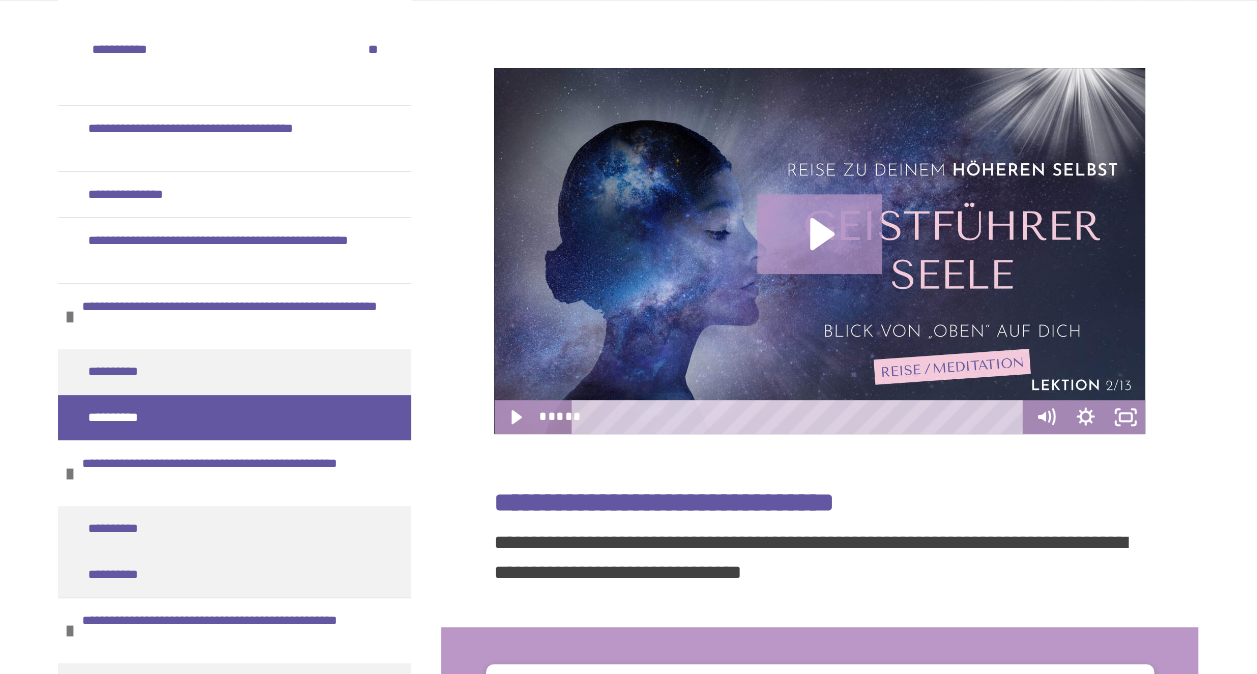 click 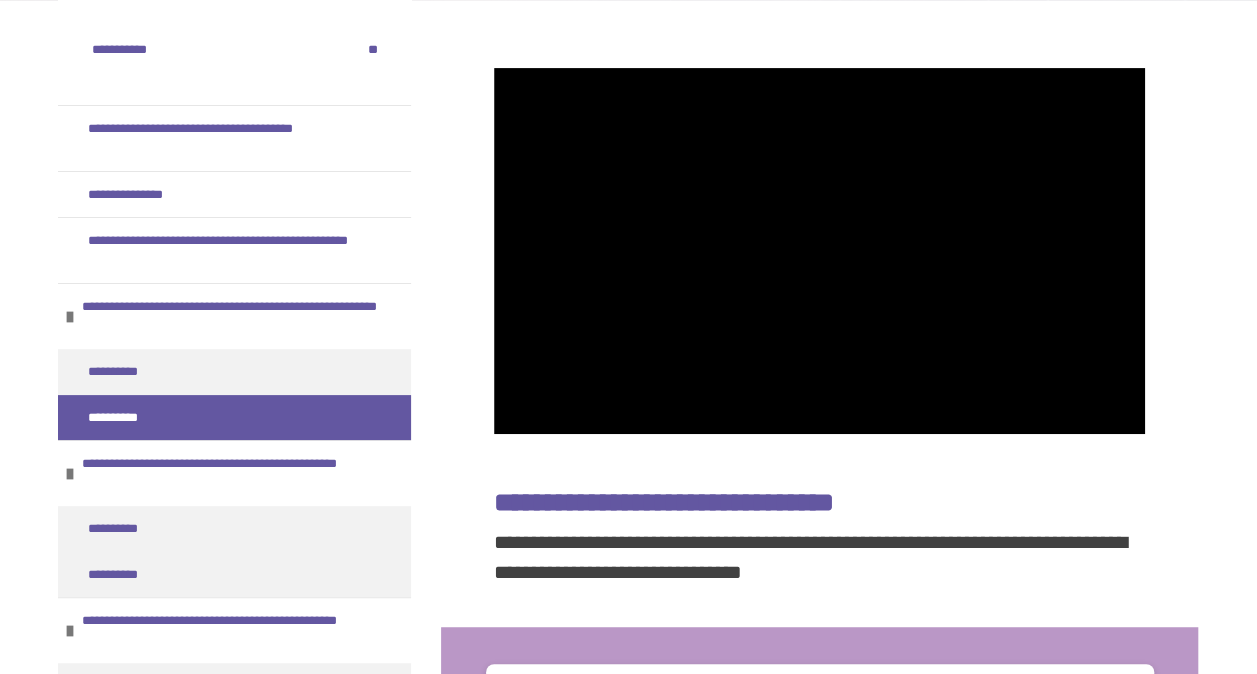 click at bounding box center (819, 251) 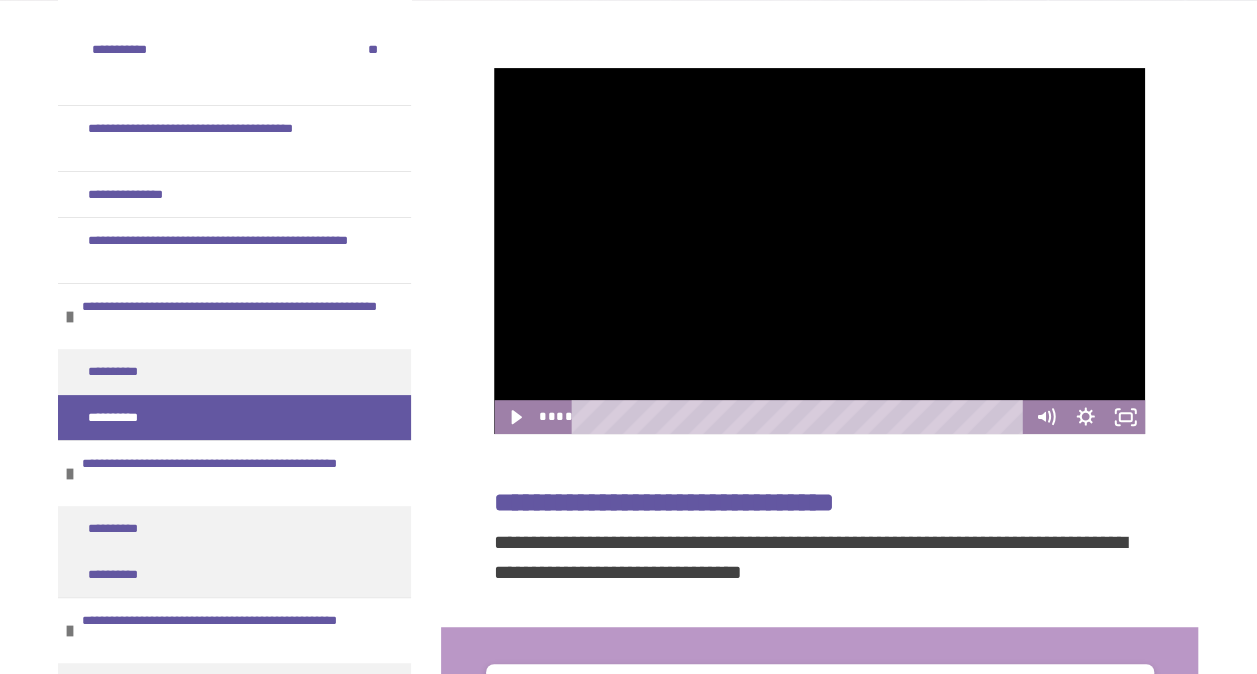 click 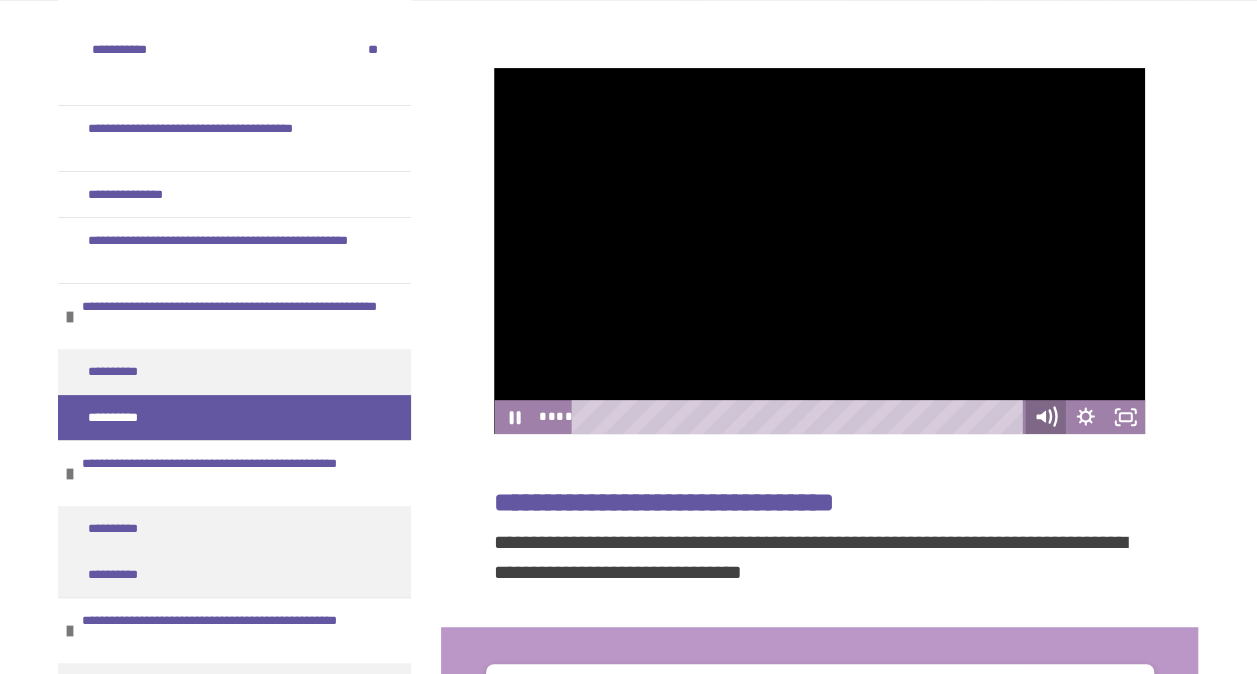 click 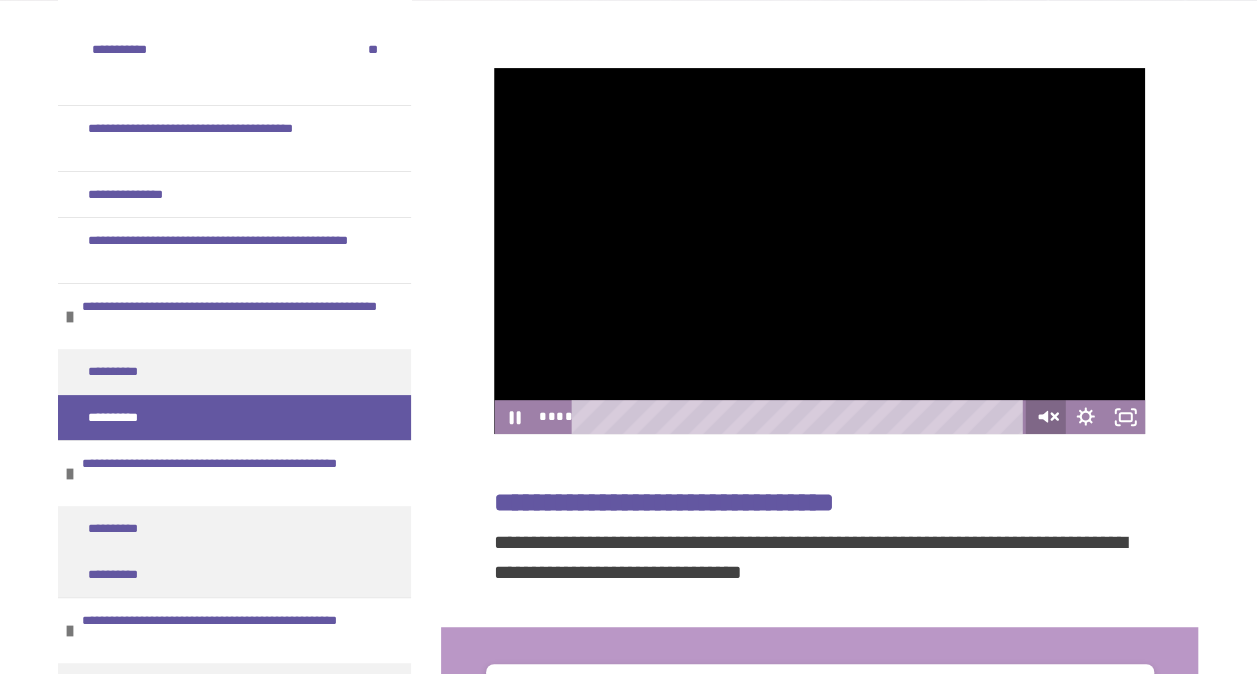 click 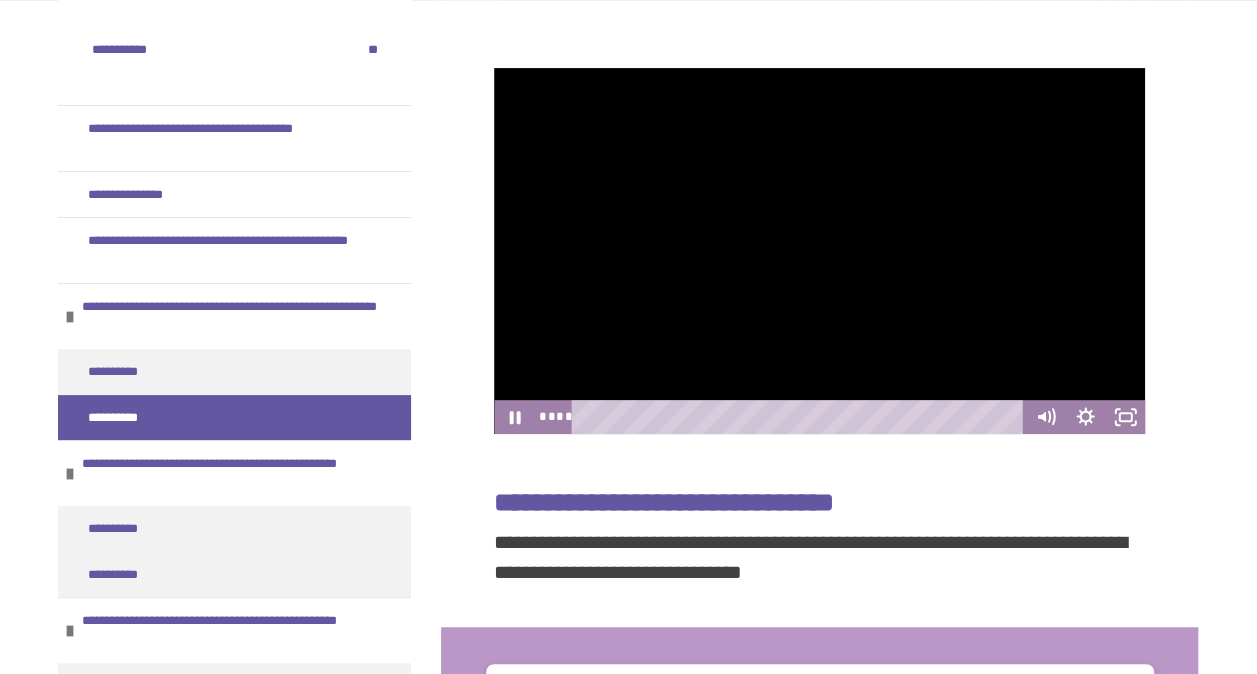 click at bounding box center [801, 417] 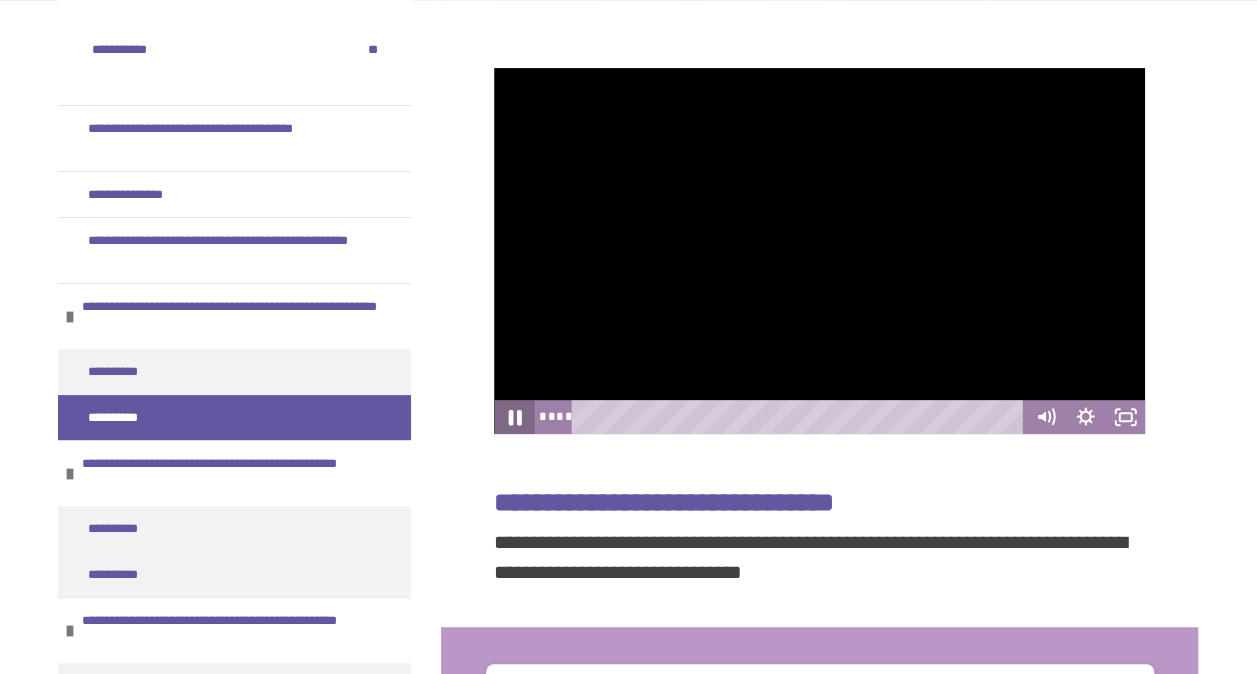 click 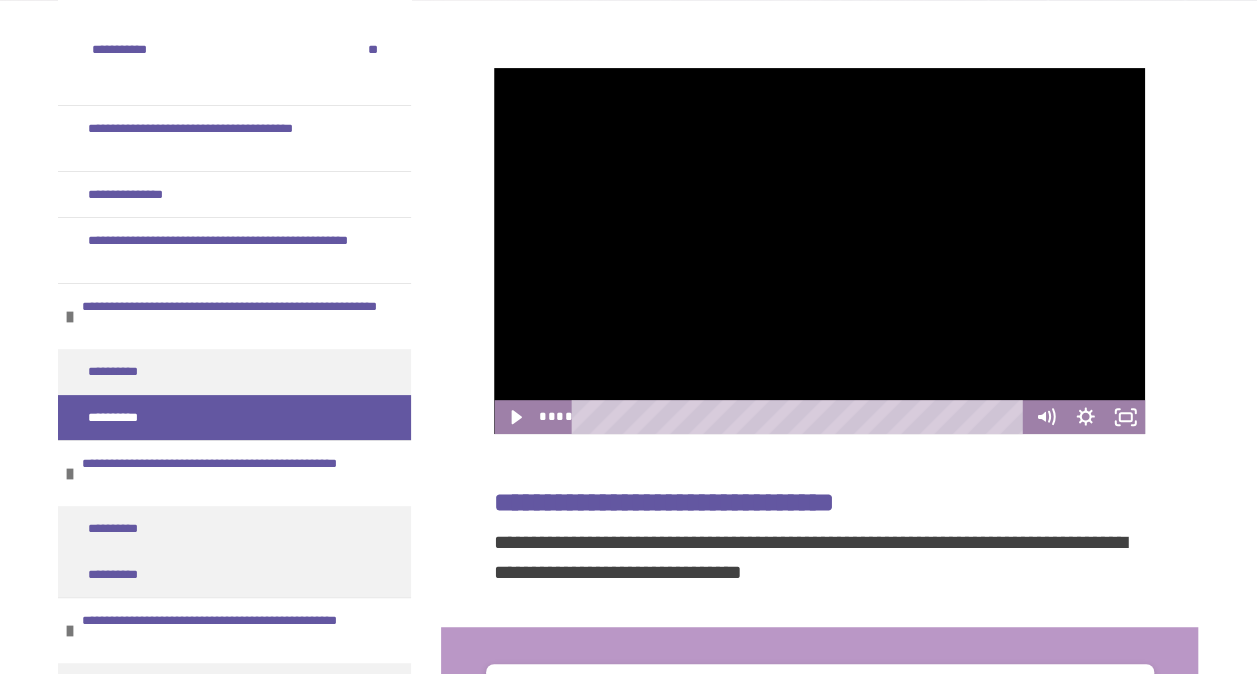 click on "**********" at bounding box center [628, 535] 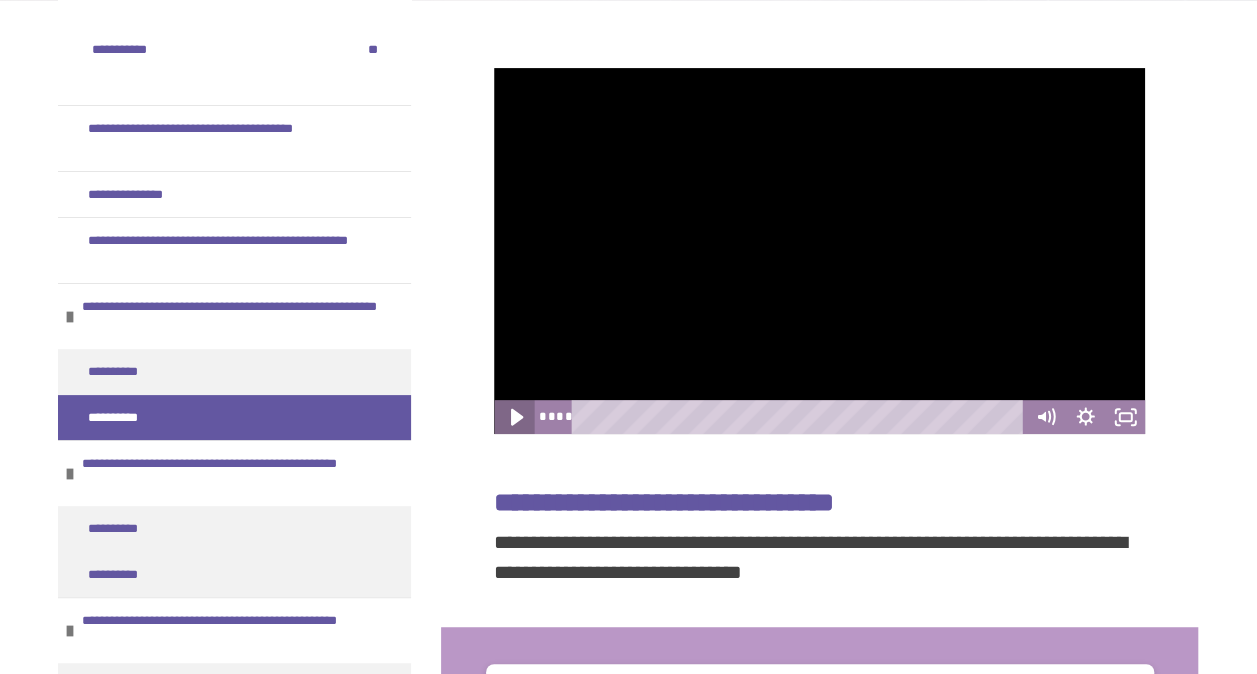 click 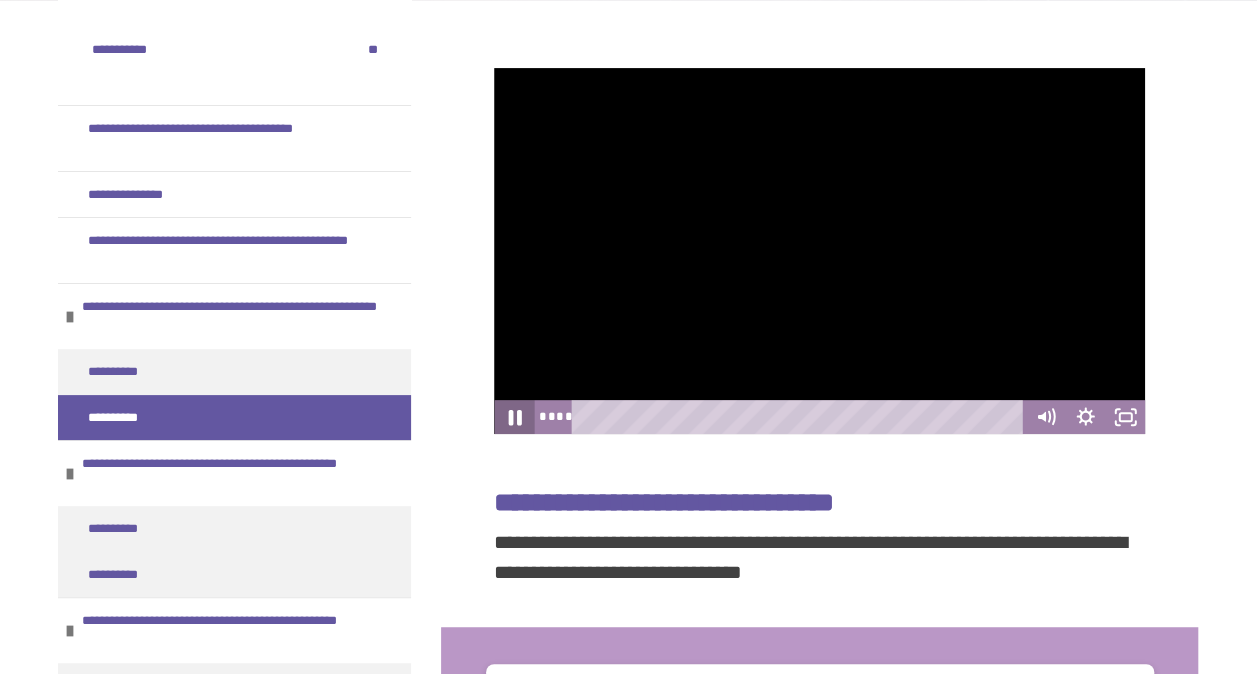 click 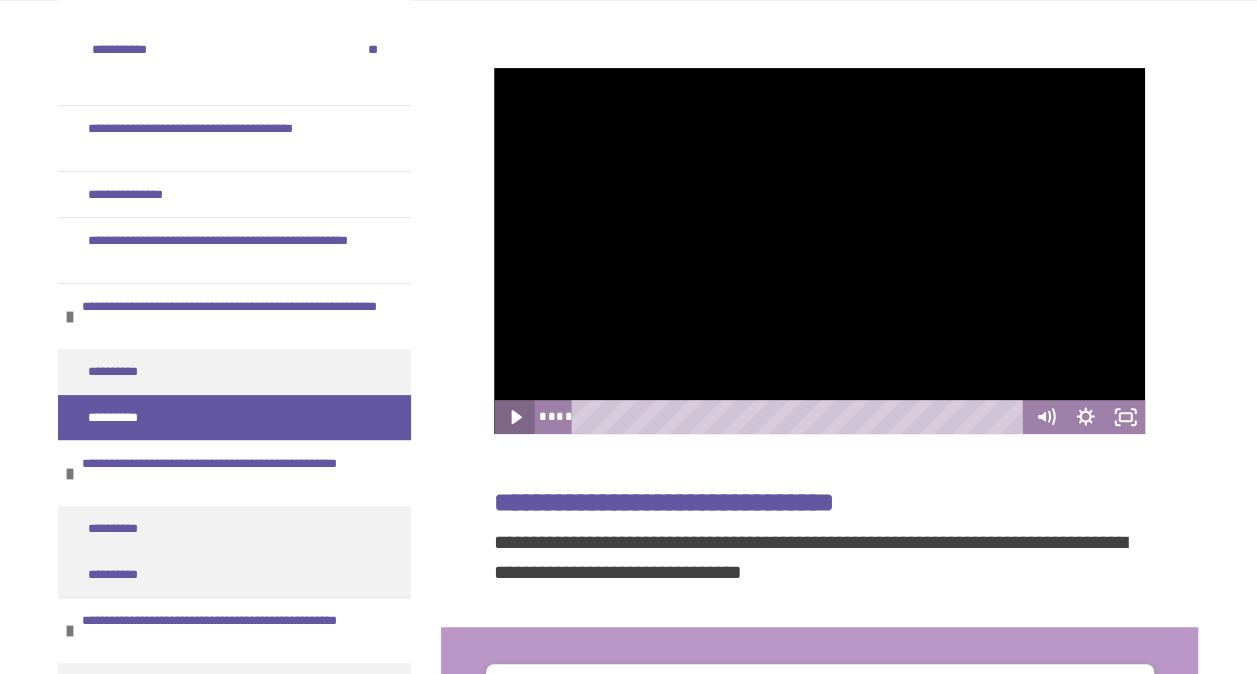 click at bounding box center (819, 251) 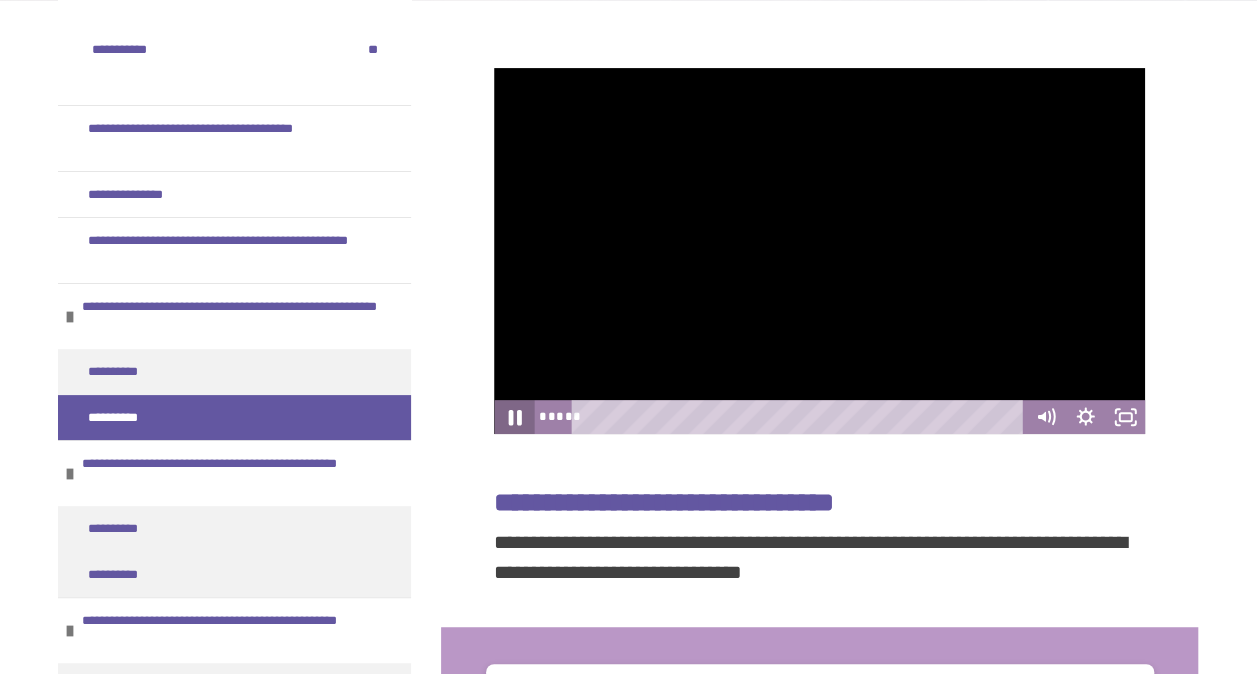 click 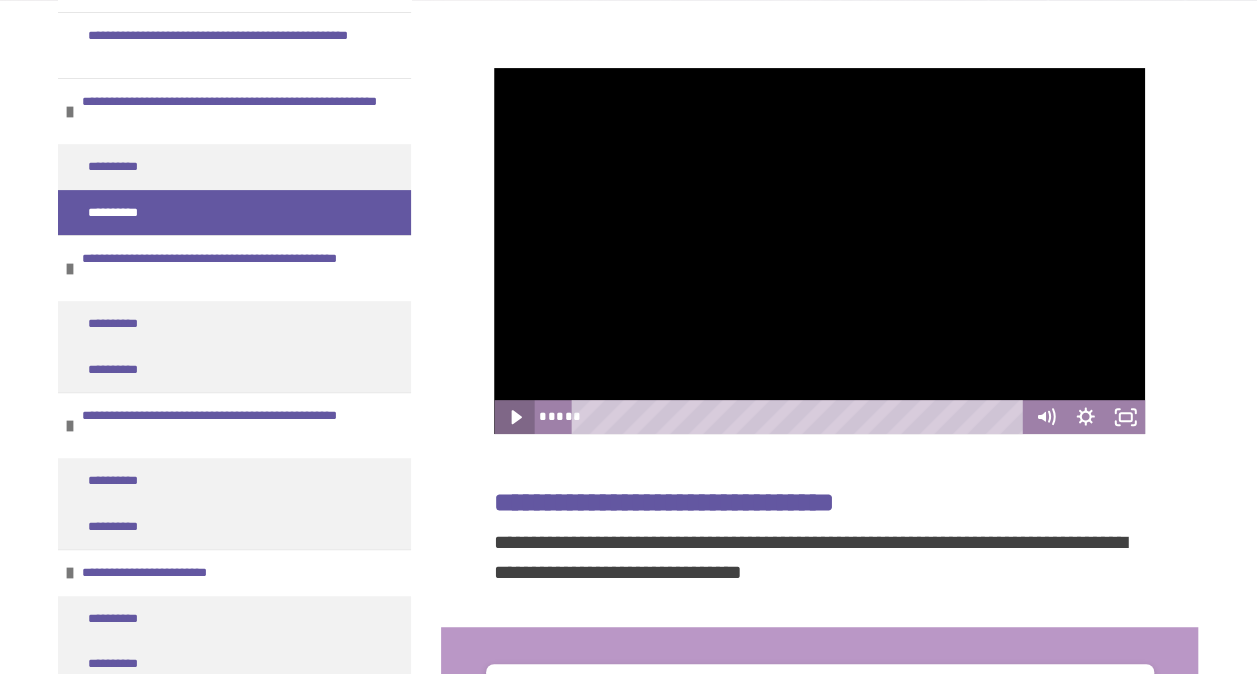 scroll, scrollTop: 208, scrollLeft: 0, axis: vertical 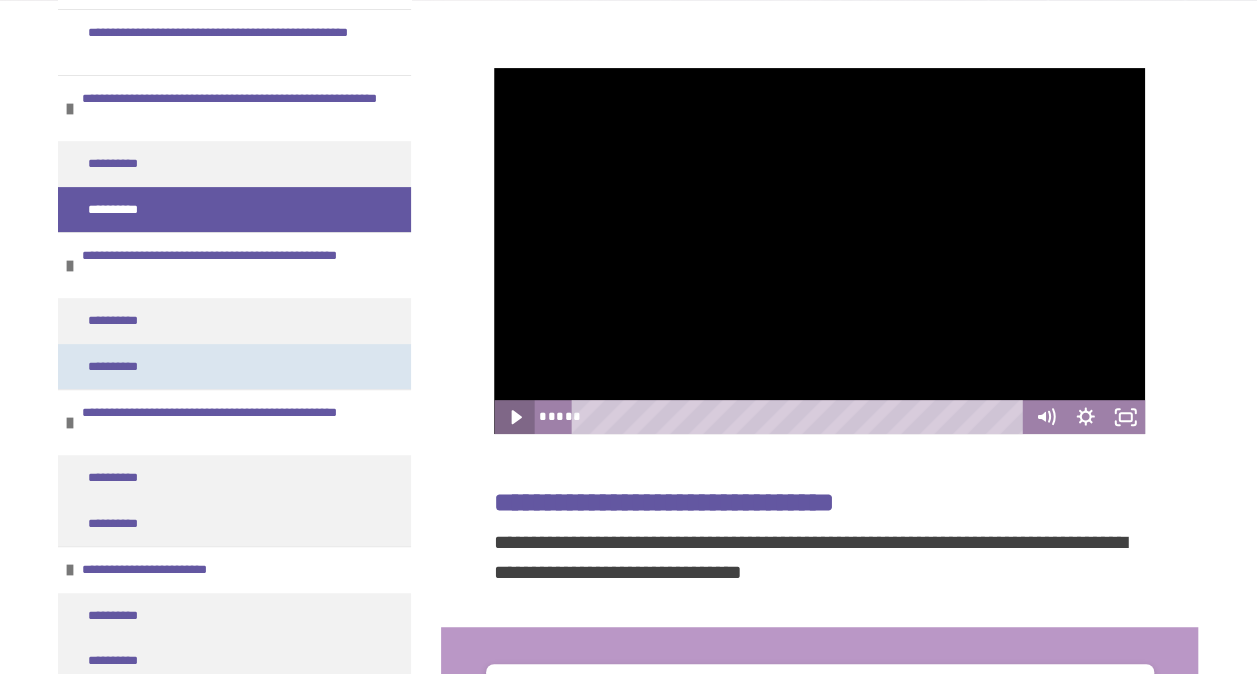 click on "**********" at bounding box center [128, 367] 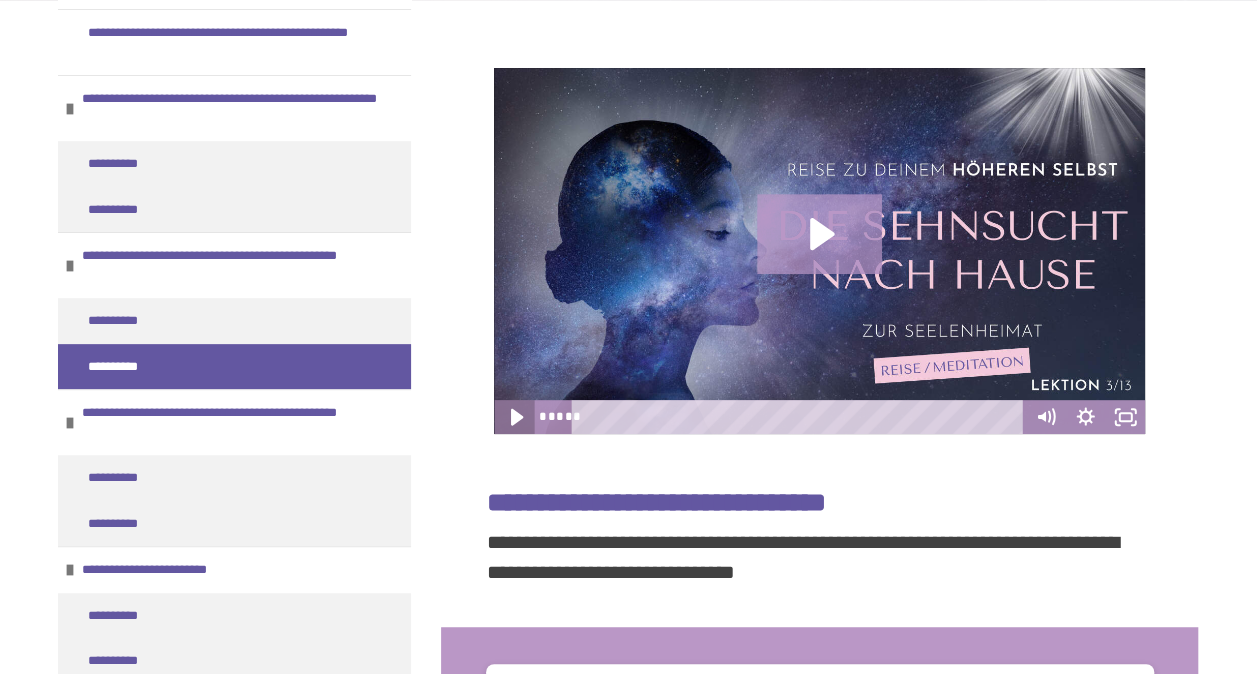 click 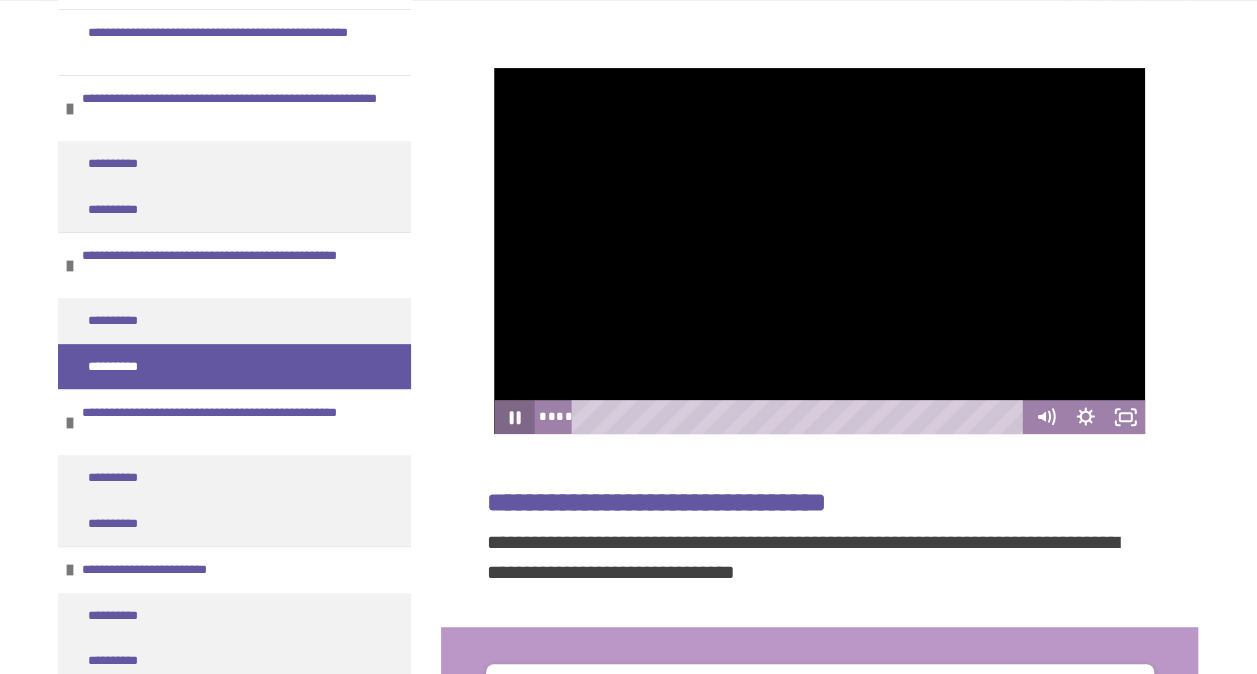 click 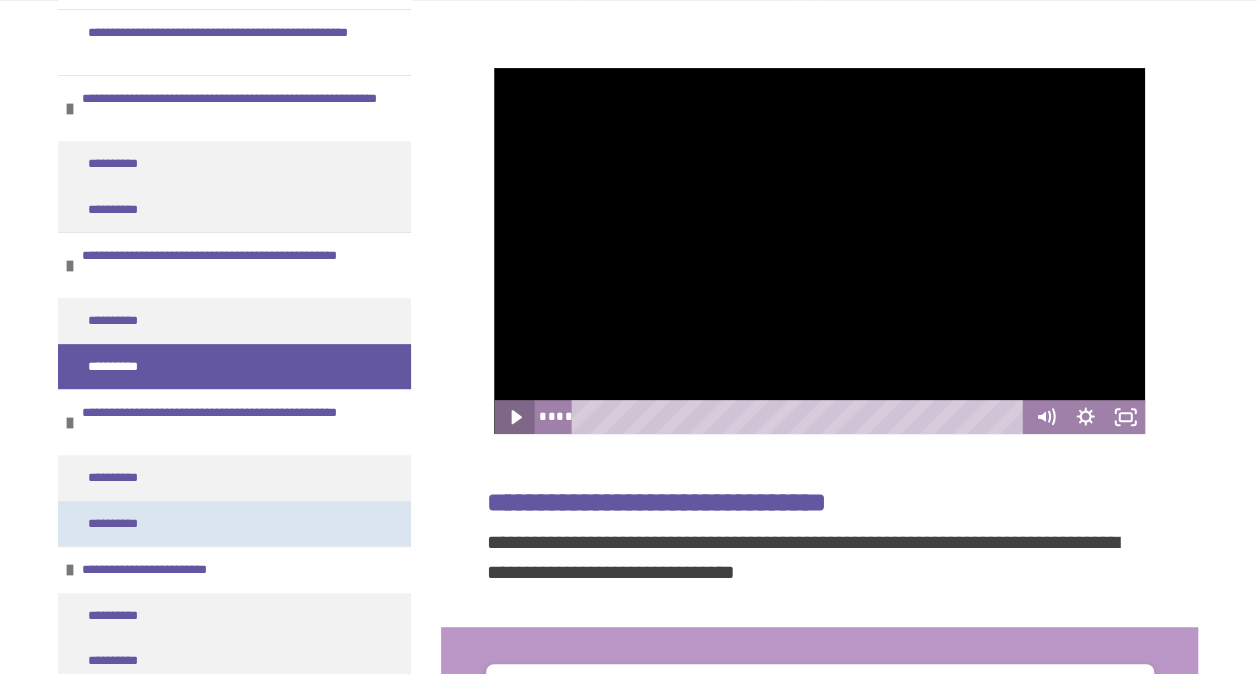 click on "**********" at bounding box center [128, 524] 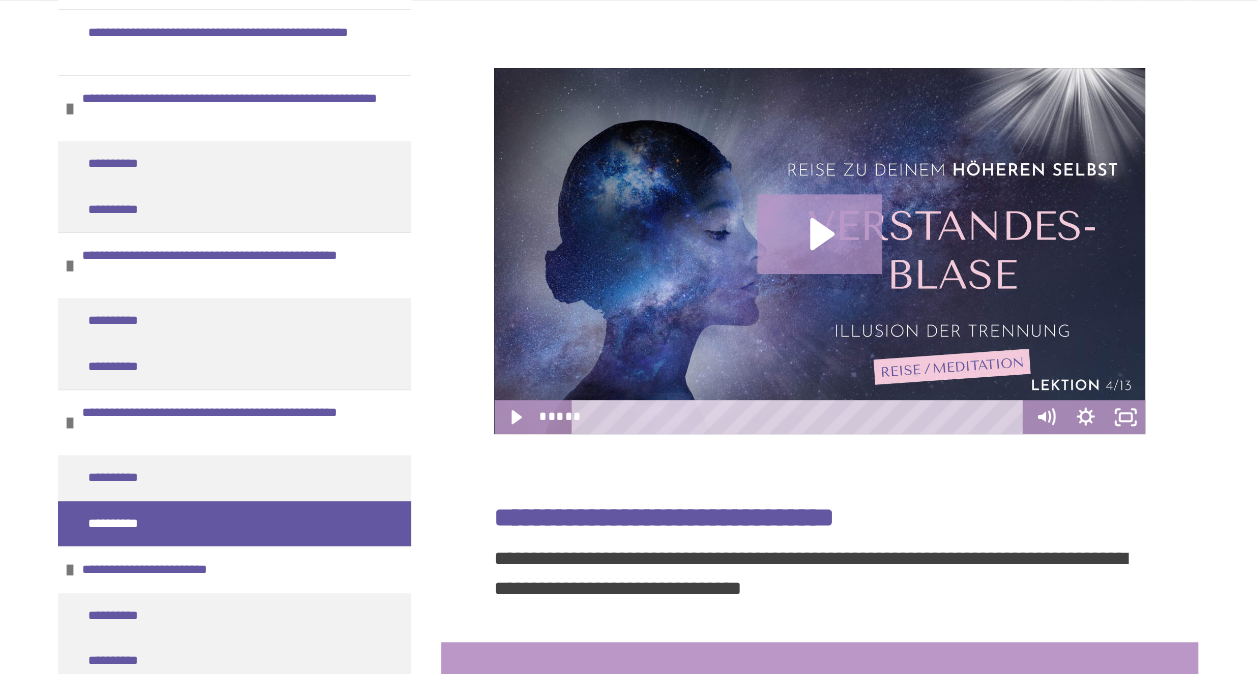 click 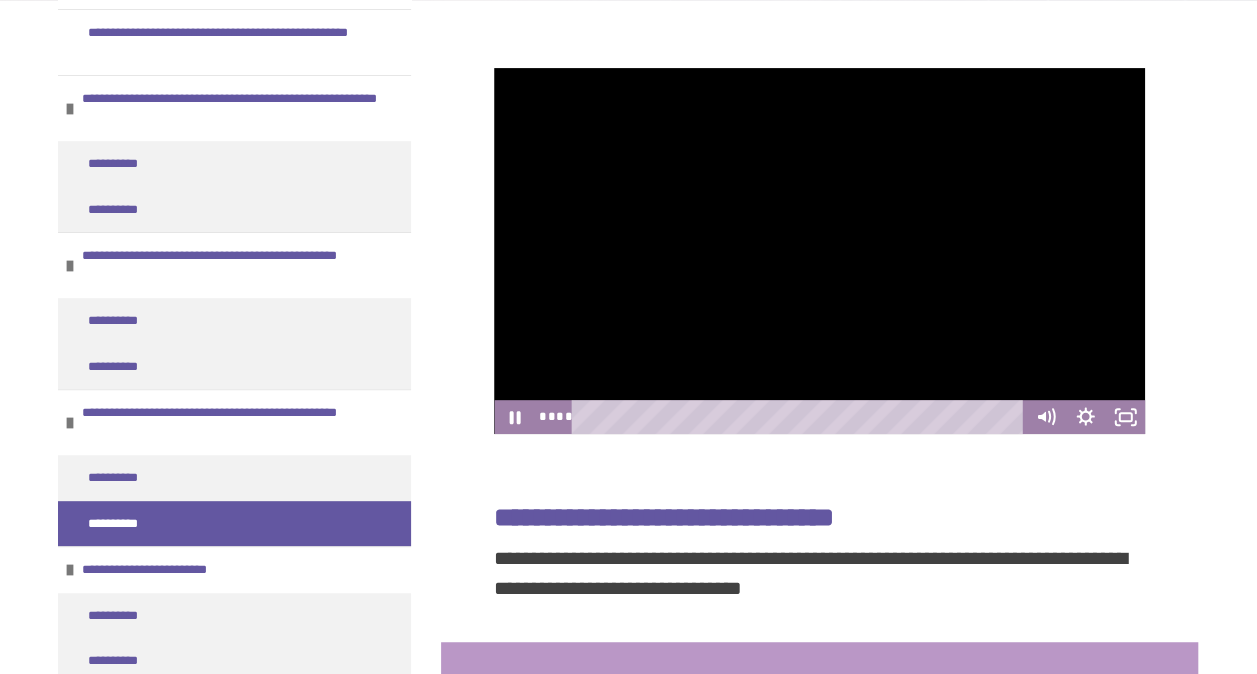click at bounding box center [801, 417] 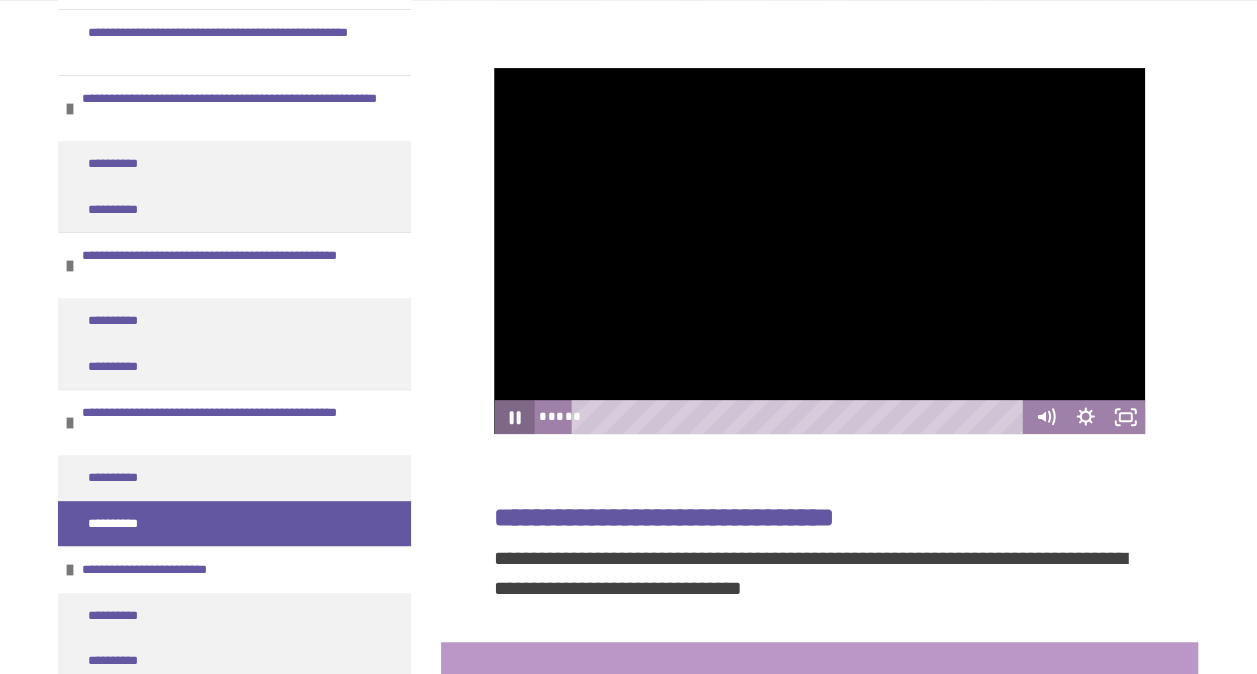 click 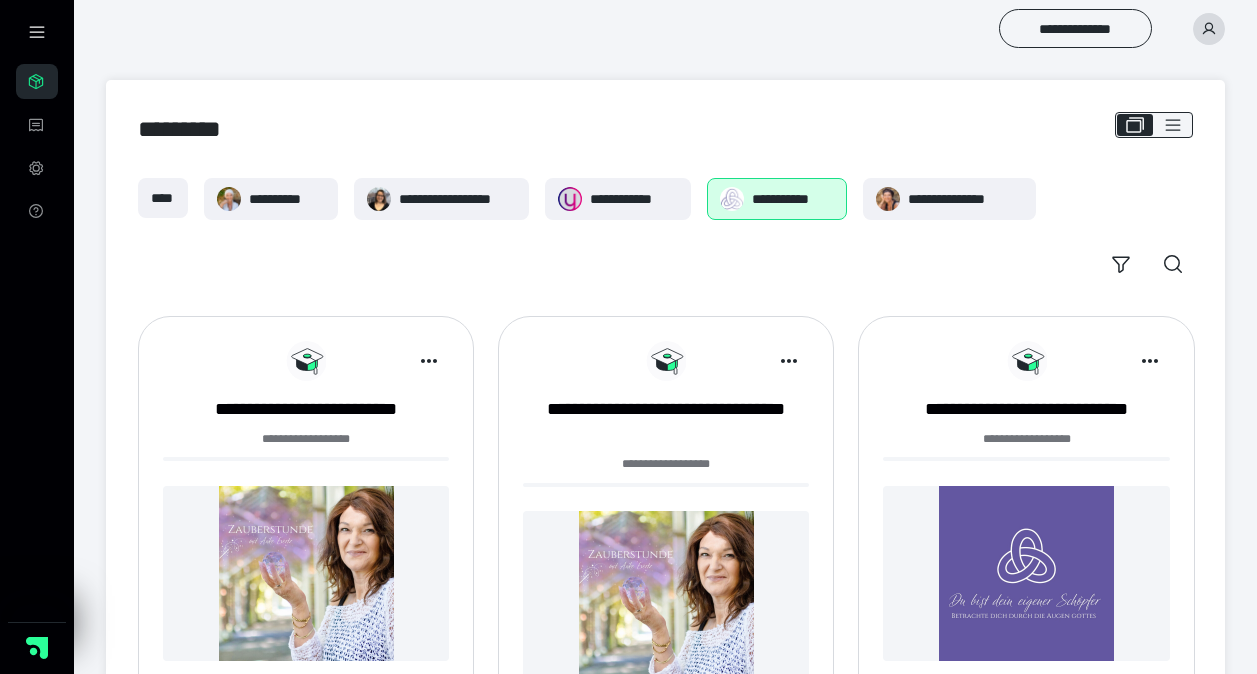 scroll, scrollTop: 678, scrollLeft: 0, axis: vertical 